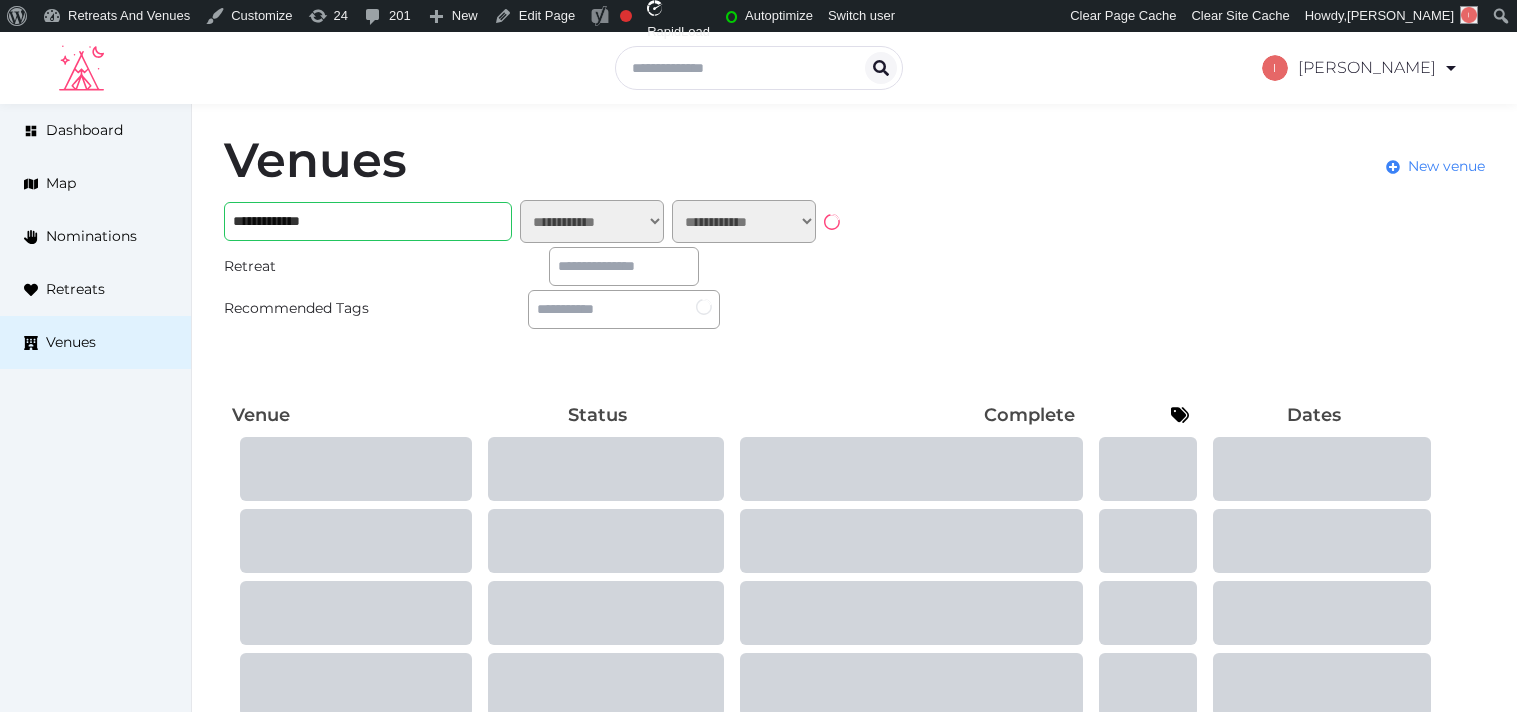 scroll, scrollTop: 0, scrollLeft: 0, axis: both 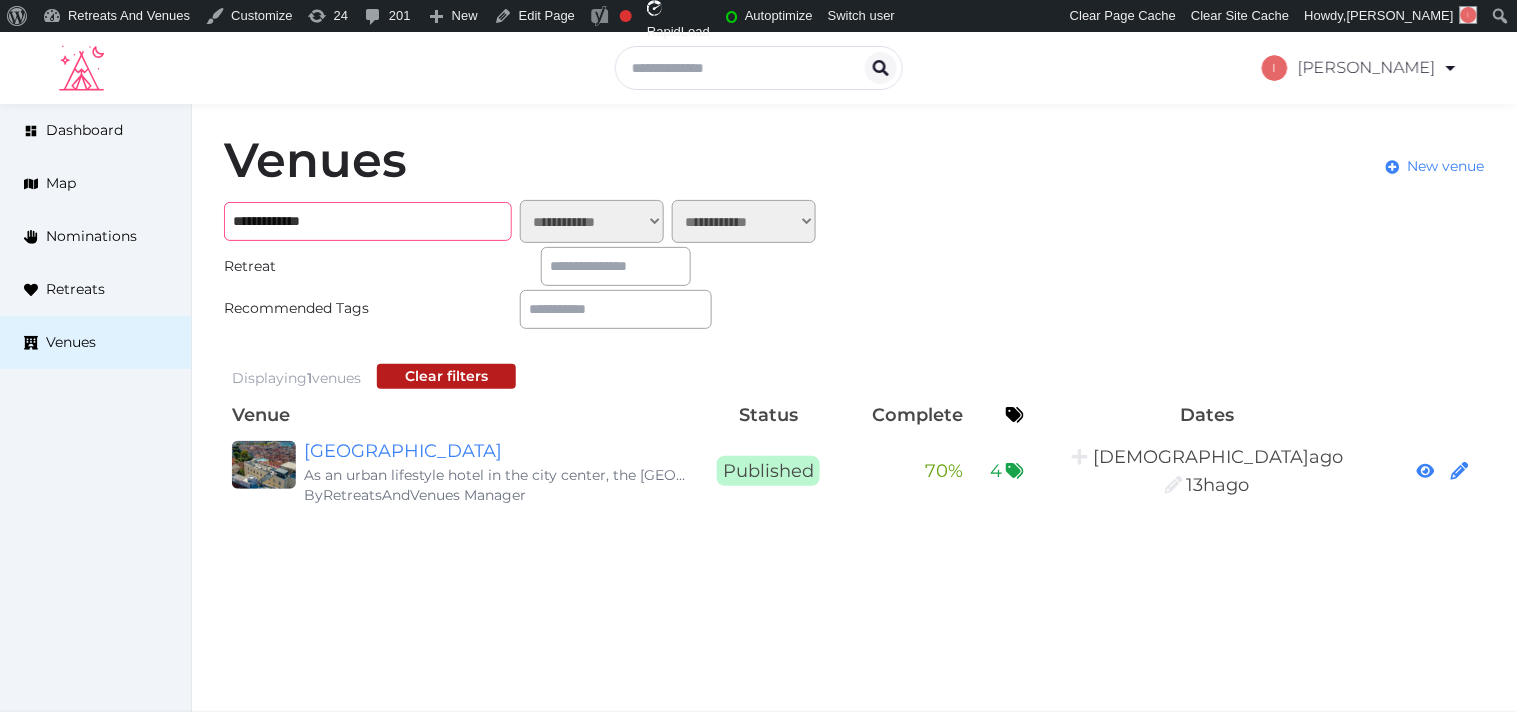 click on "**********" at bounding box center [368, 221] 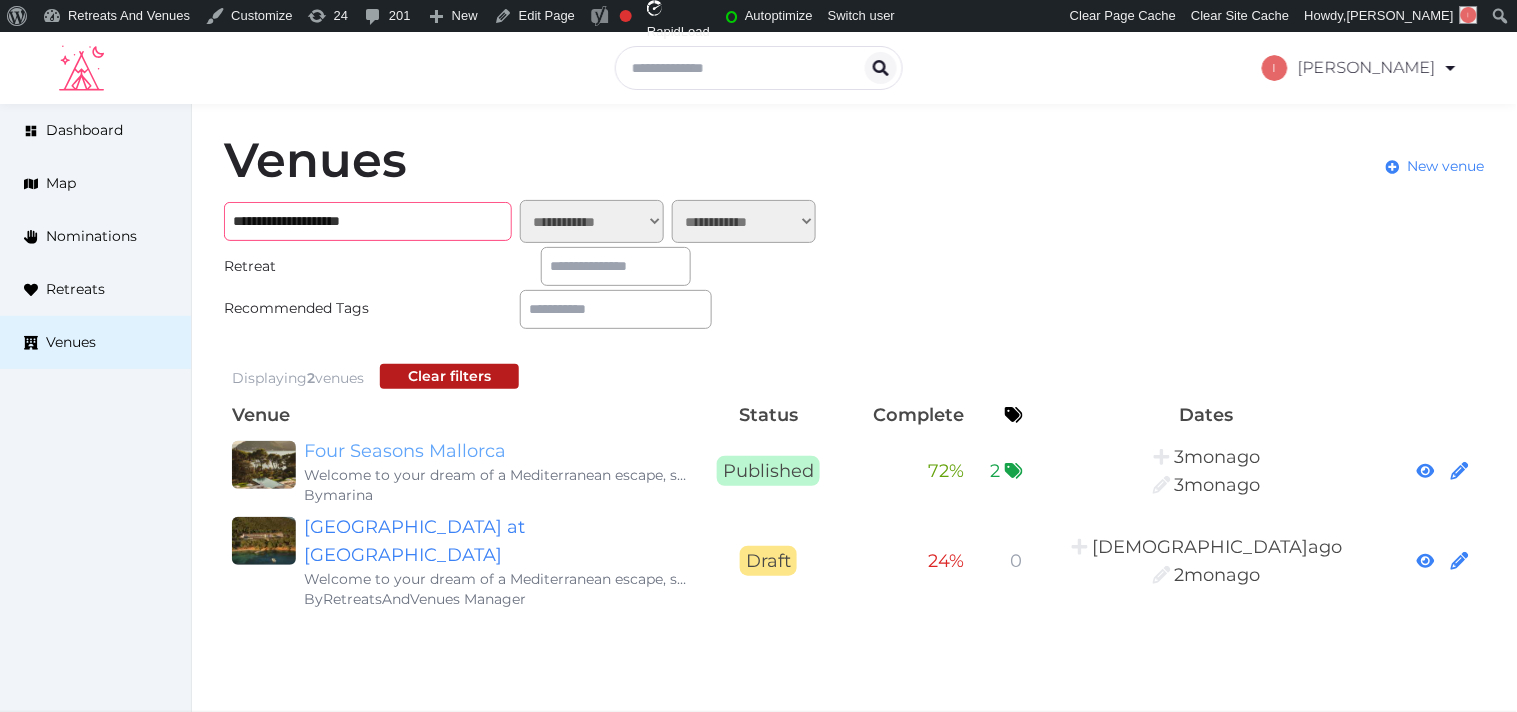 type on "**********" 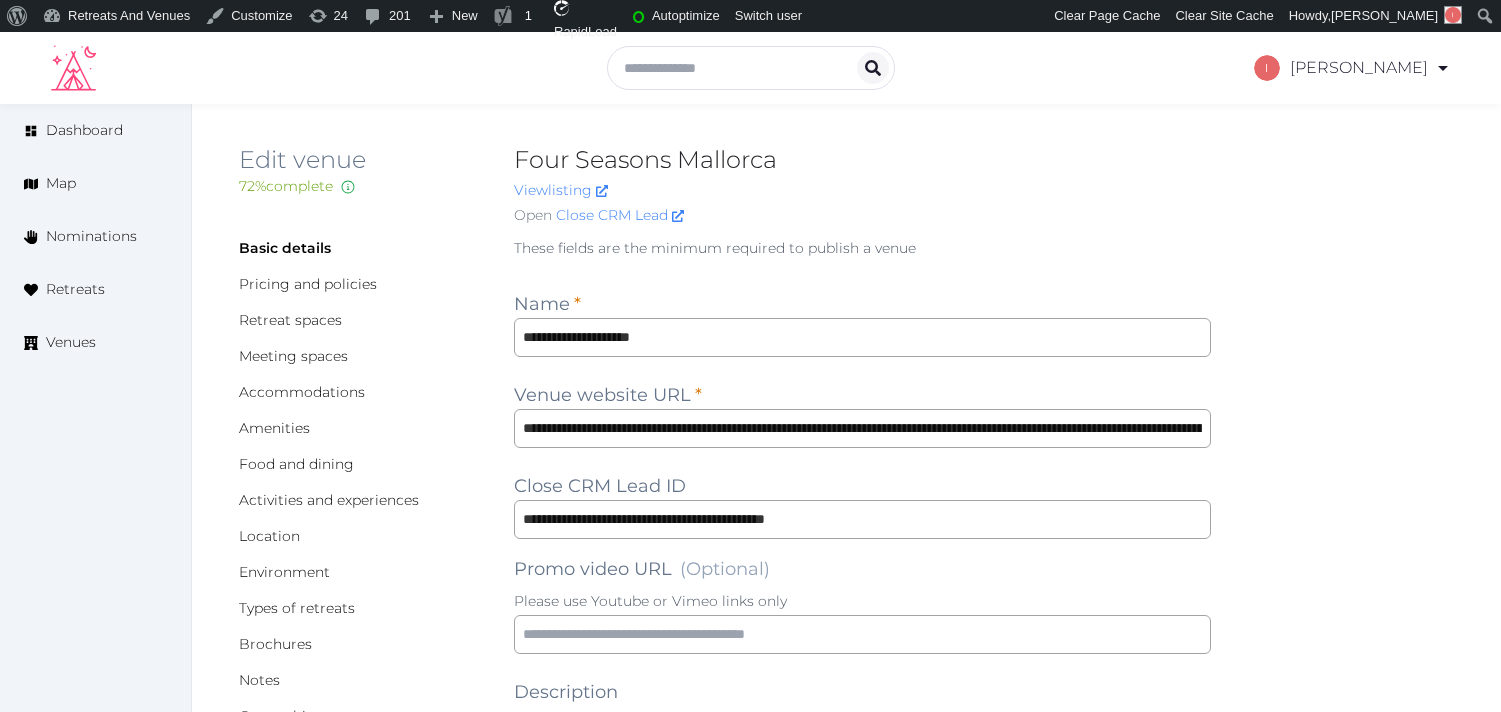 scroll, scrollTop: 0, scrollLeft: 0, axis: both 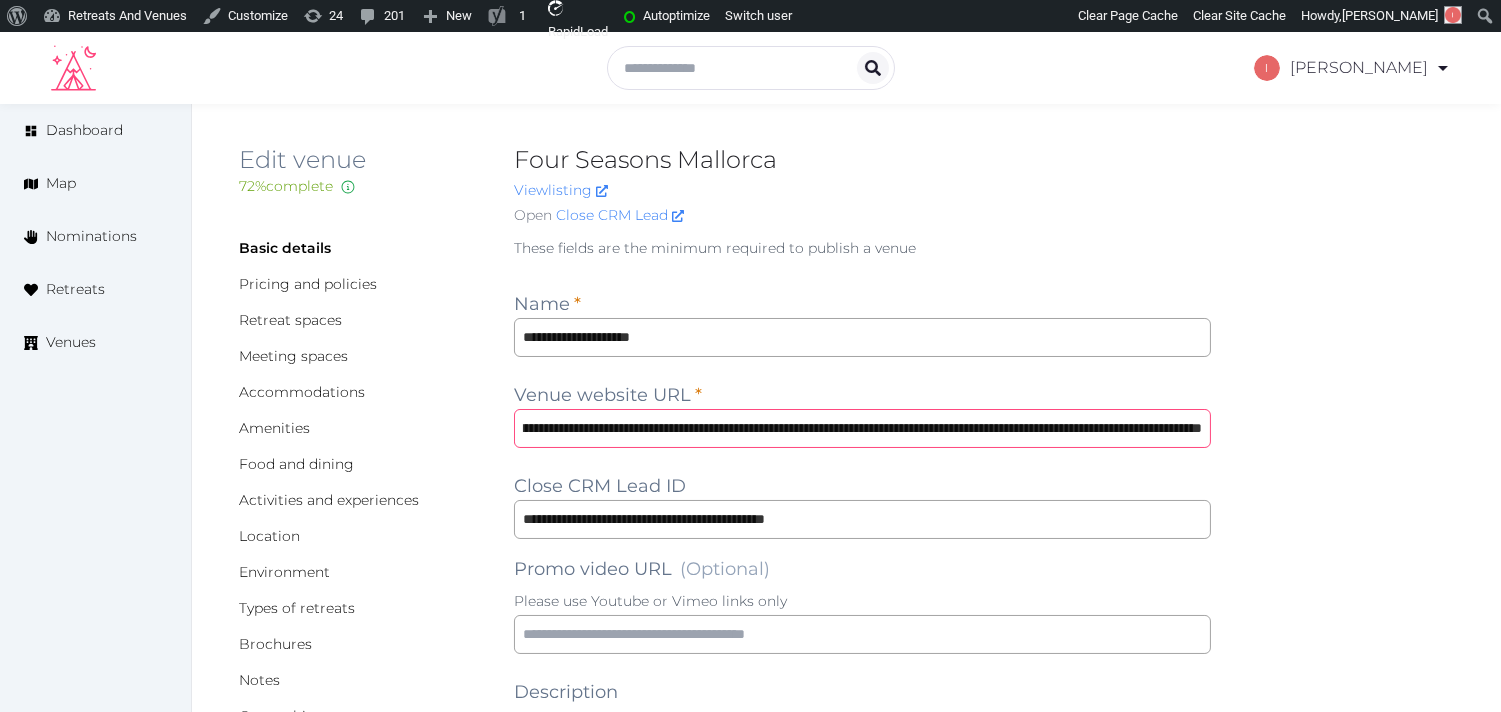 drag, startPoint x: 795, startPoint y: 432, endPoint x: 1516, endPoint y: 393, distance: 722.054 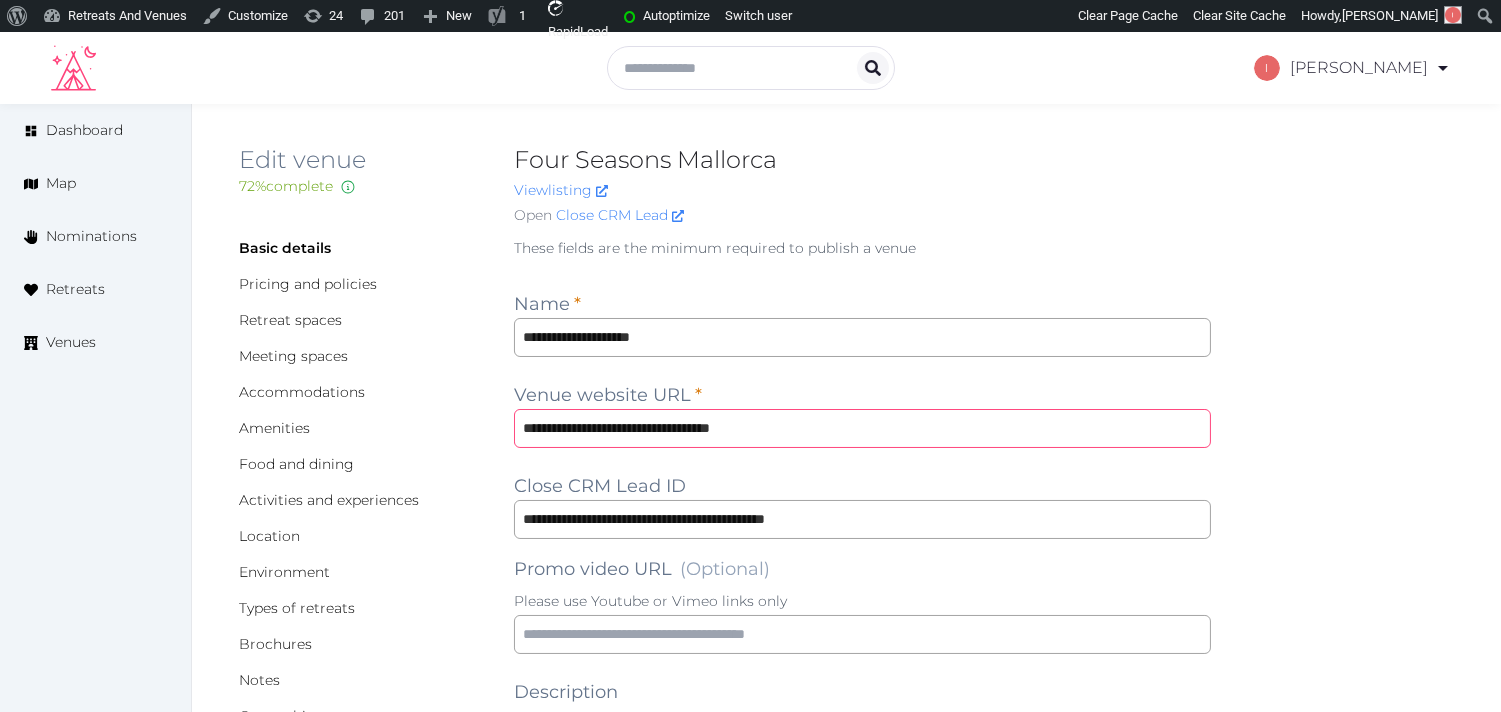 scroll, scrollTop: 0, scrollLeft: 0, axis: both 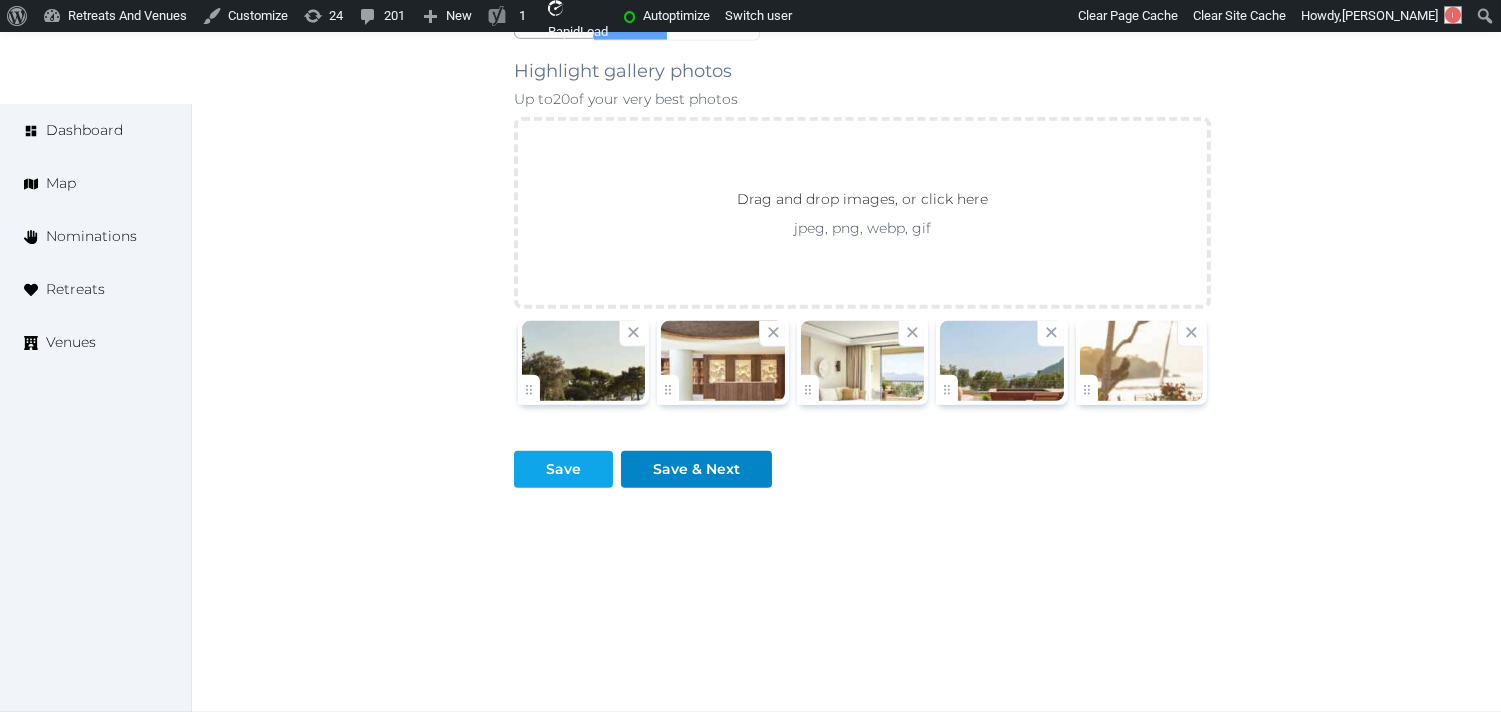 type on "**********" 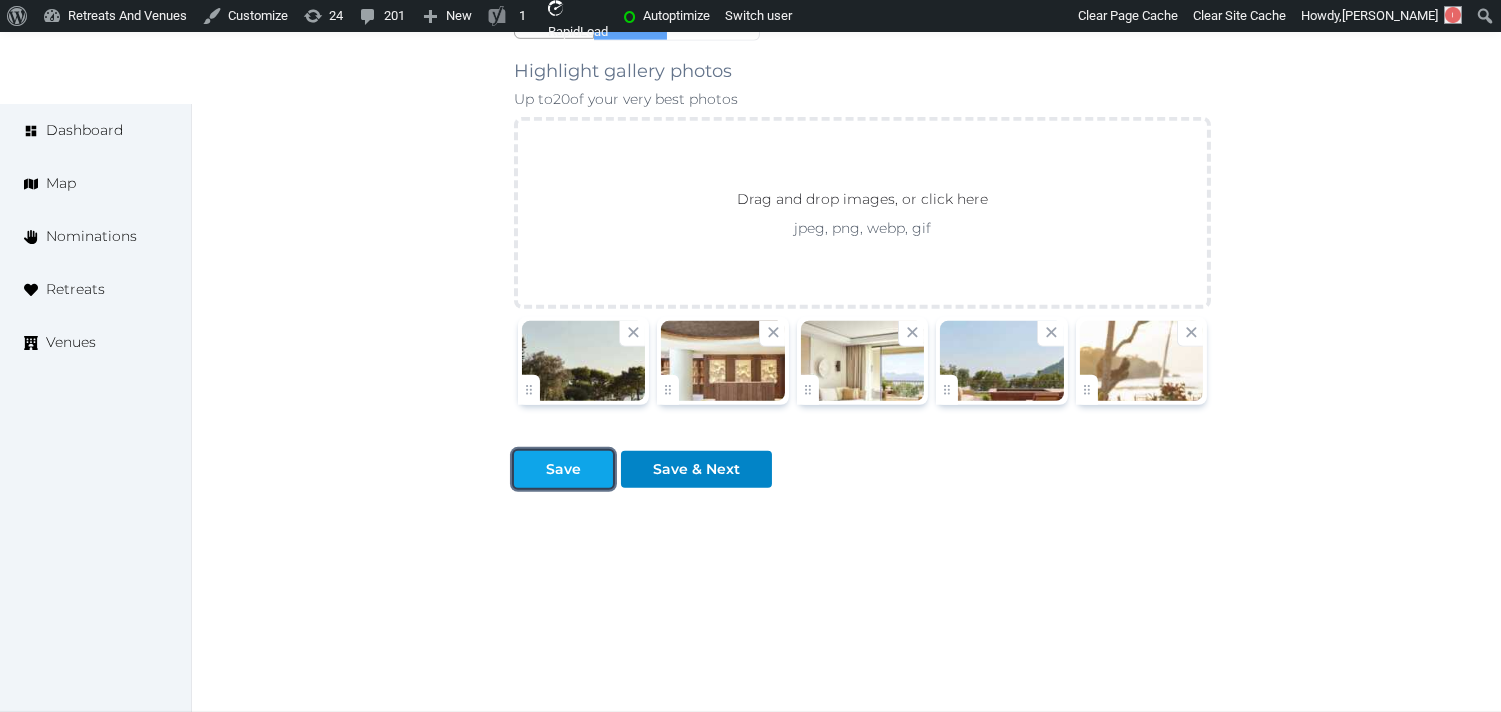 click on "Save" at bounding box center (563, 469) 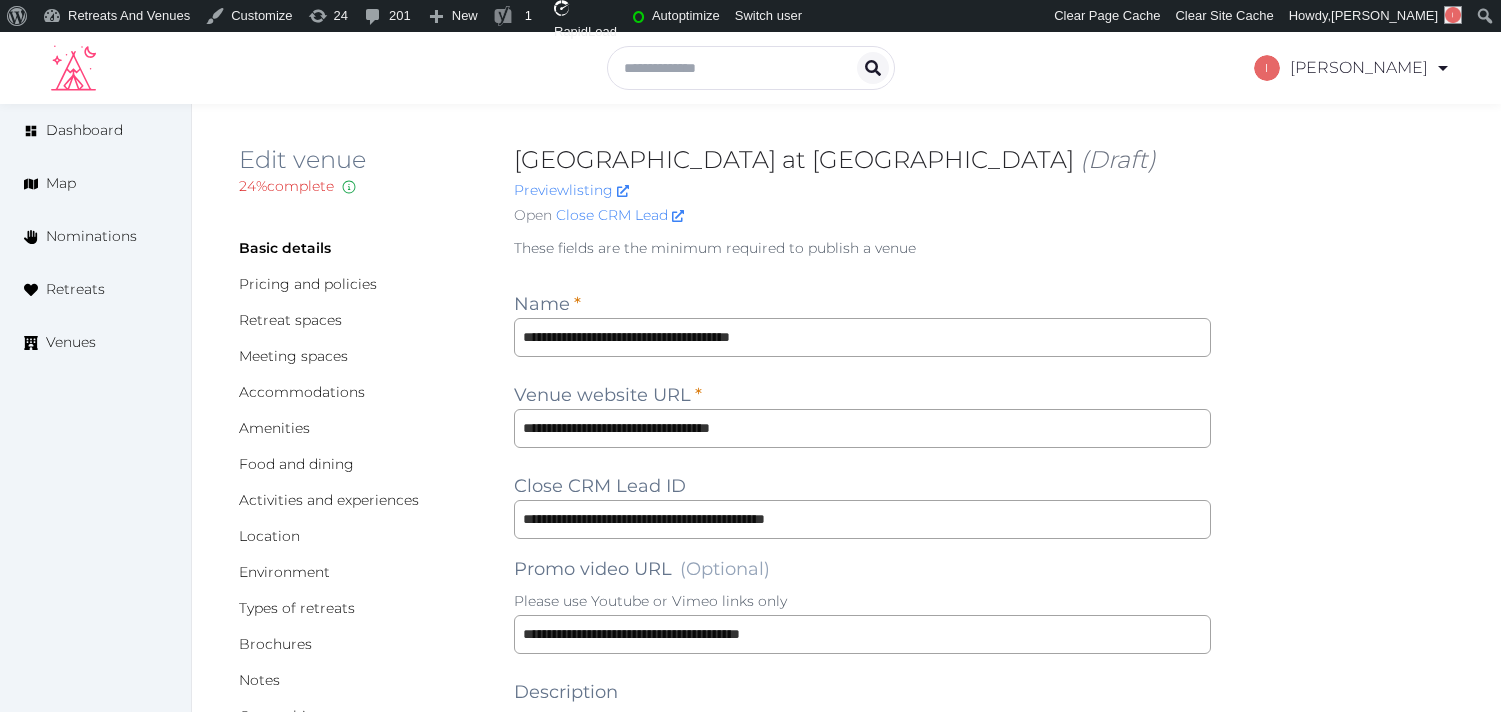 scroll, scrollTop: 0, scrollLeft: 0, axis: both 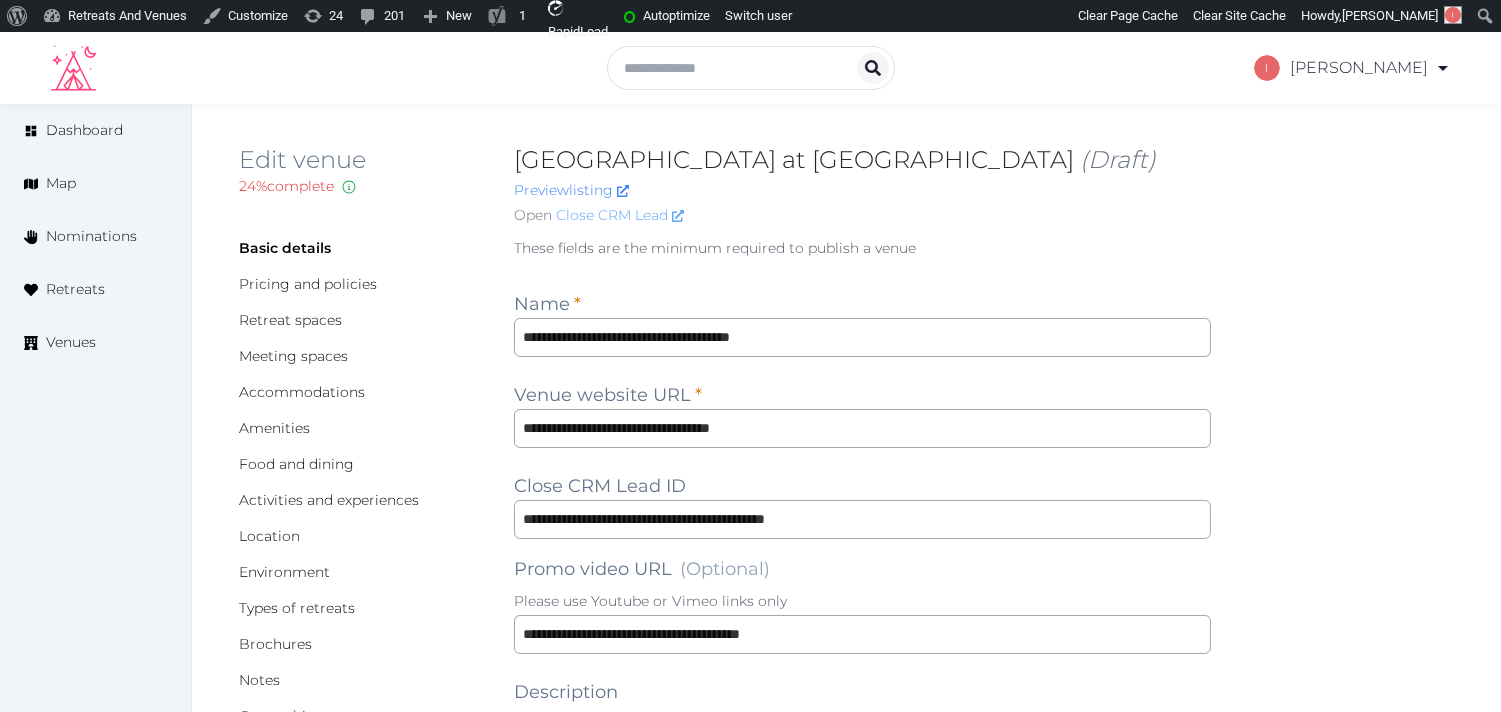 click on "Close CRM Lead" at bounding box center (620, 215) 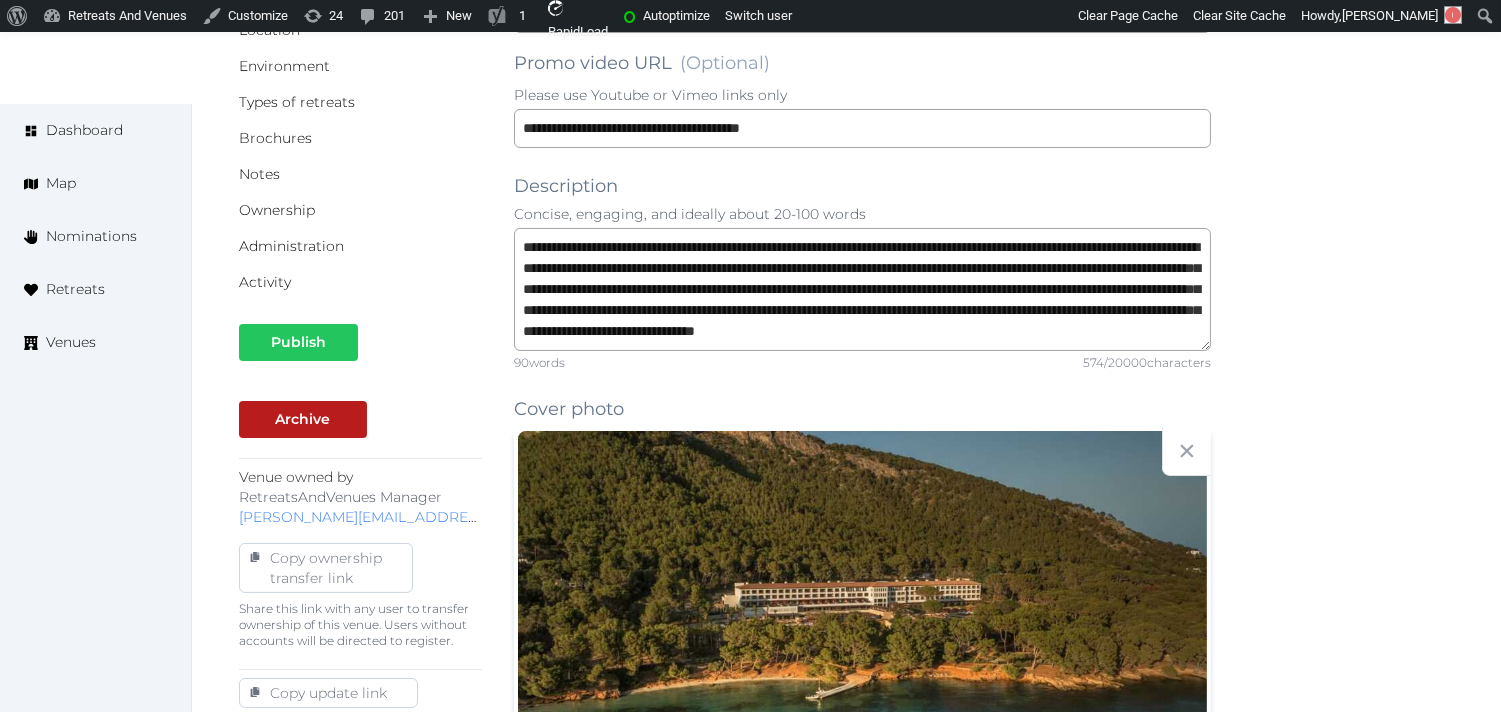 scroll, scrollTop: 666, scrollLeft: 0, axis: vertical 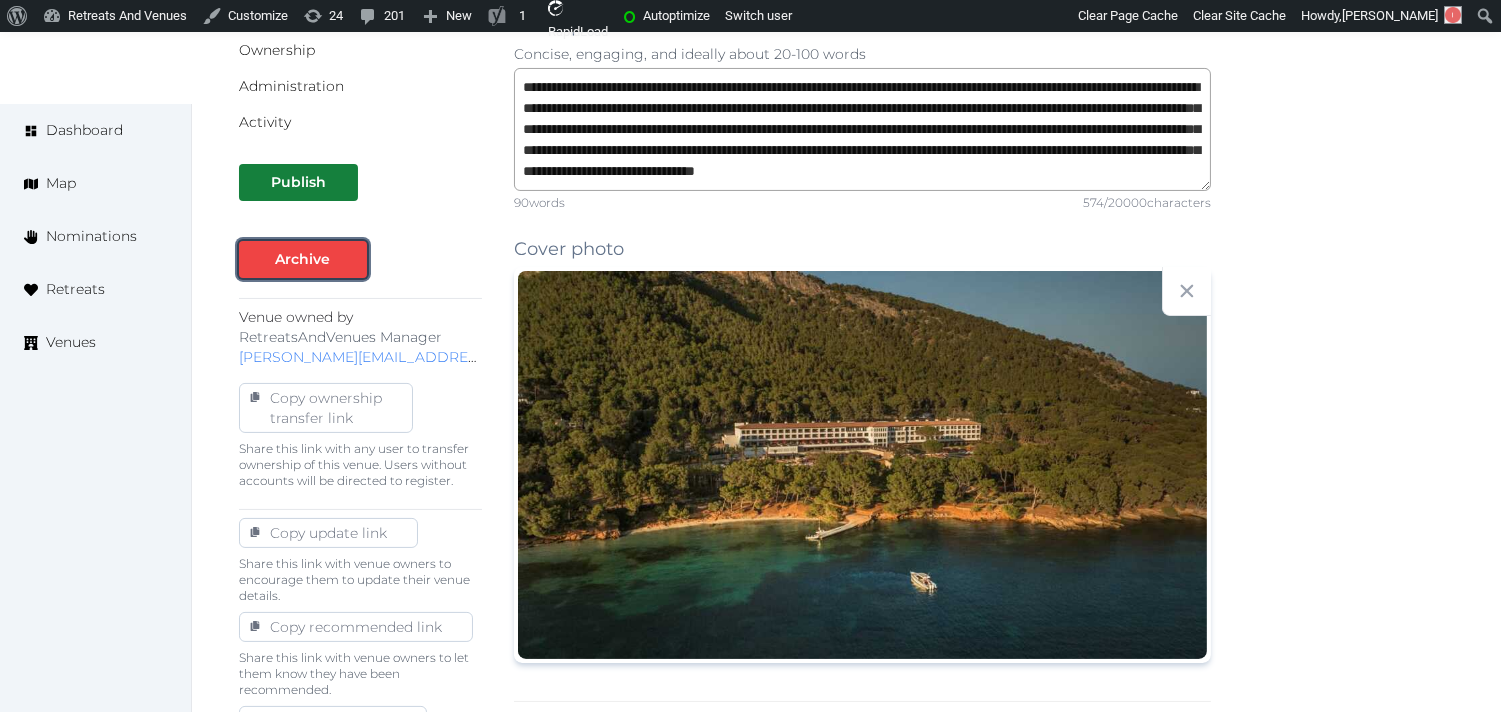 click on "Archive" at bounding box center (303, 259) 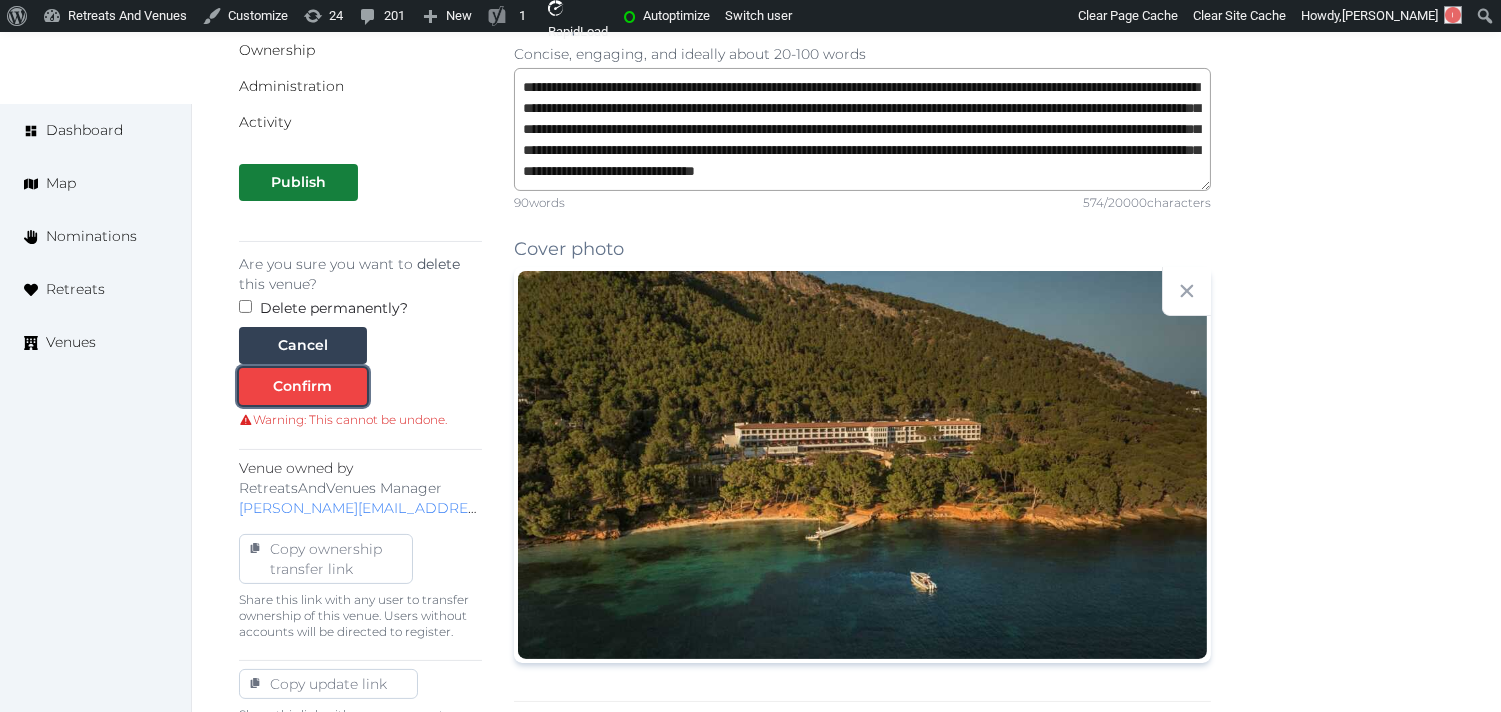 click on "Confirm" at bounding box center (303, 386) 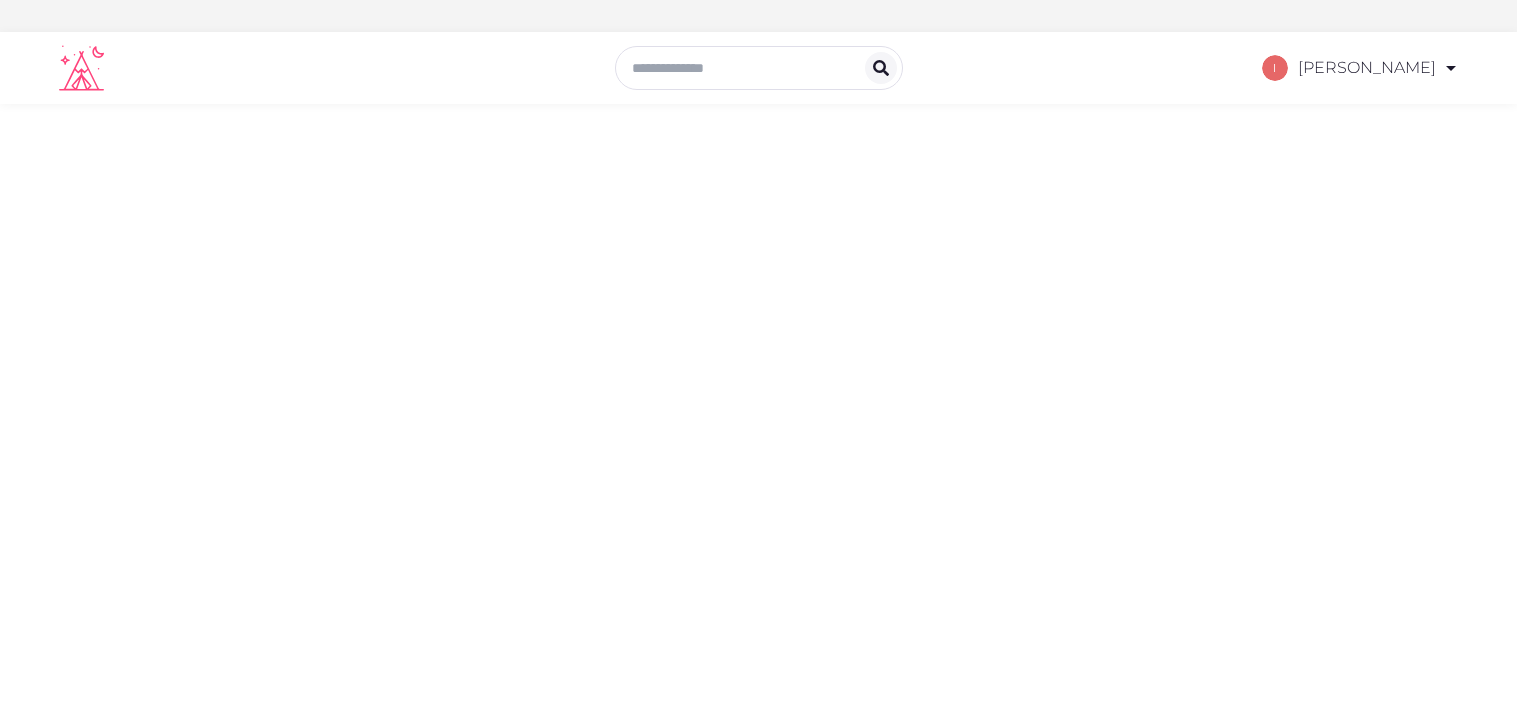 scroll, scrollTop: 0, scrollLeft: 0, axis: both 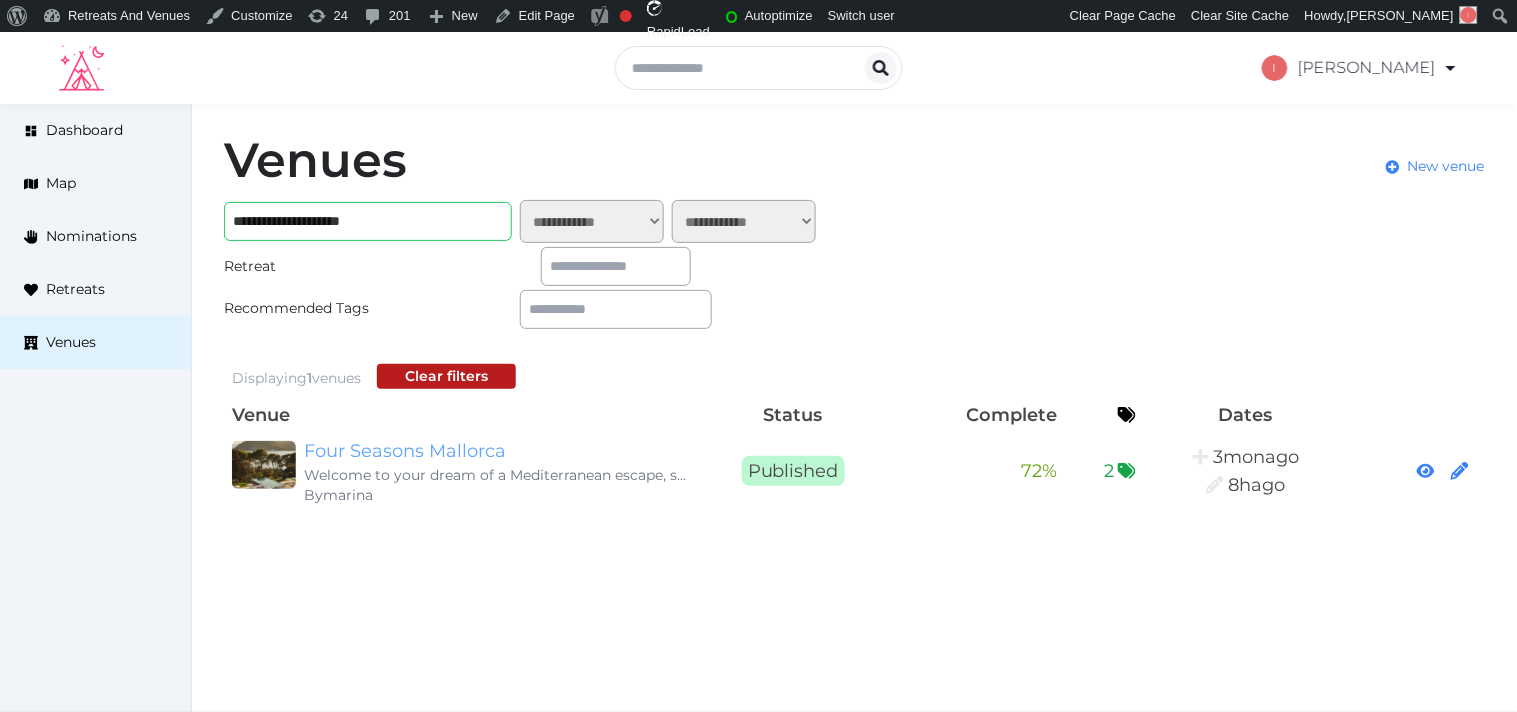 click on "Four Seasons Mallorca" at bounding box center (496, 451) 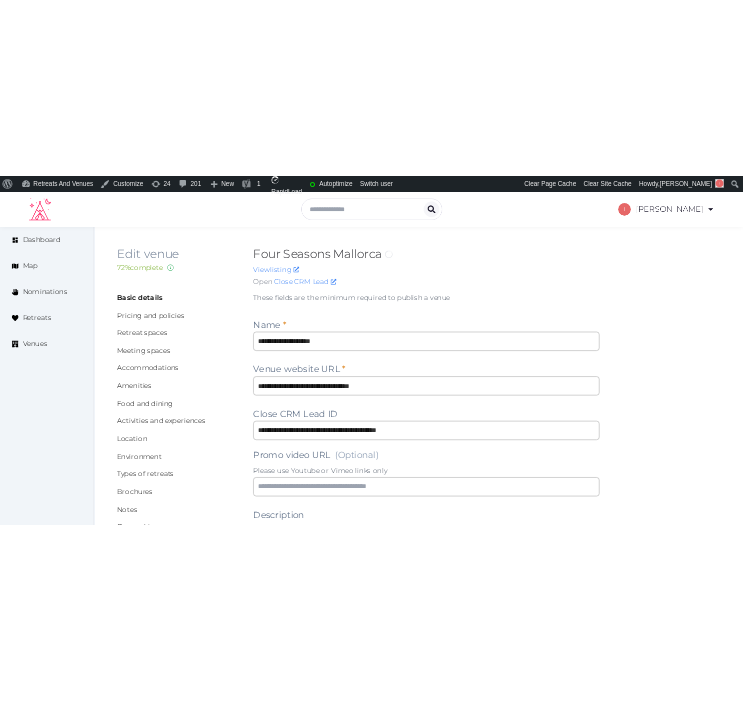 scroll, scrollTop: 0, scrollLeft: 0, axis: both 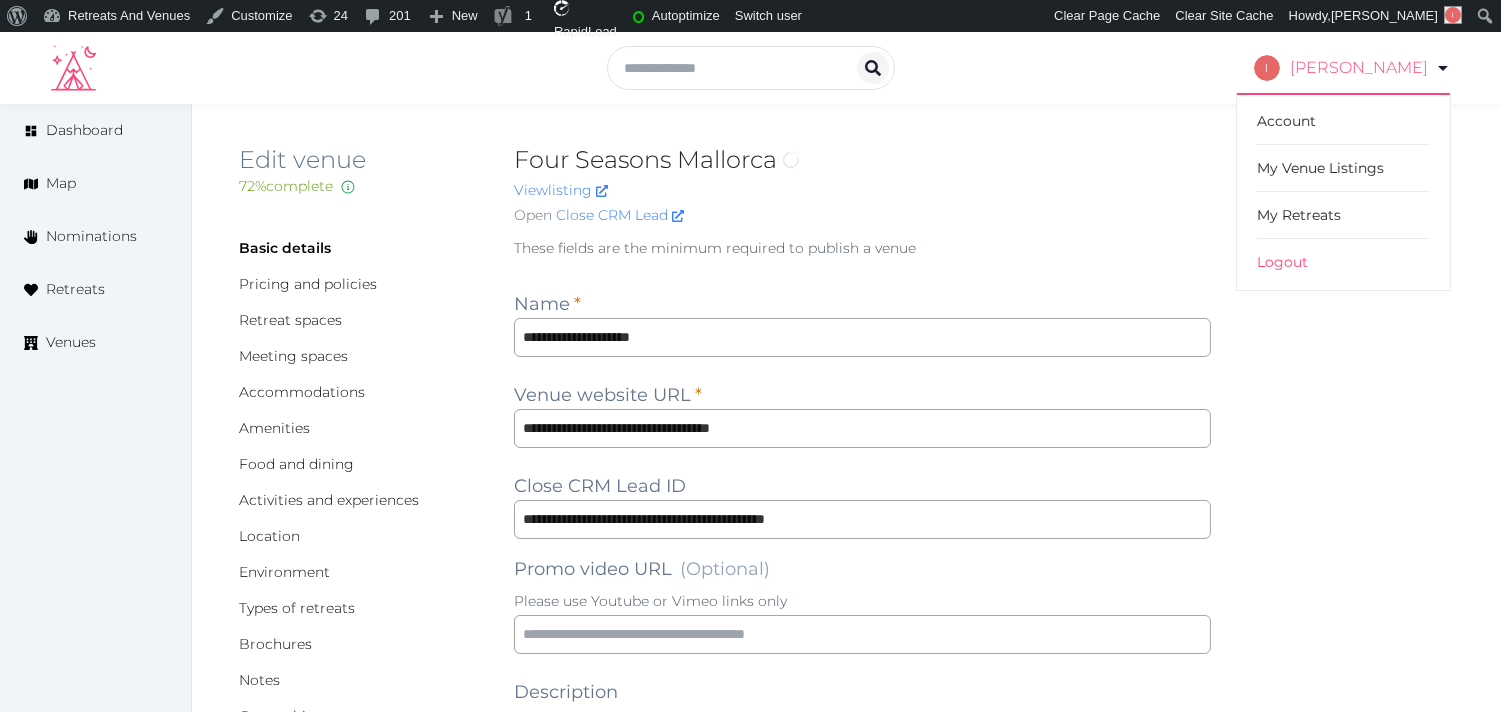 type on "*" 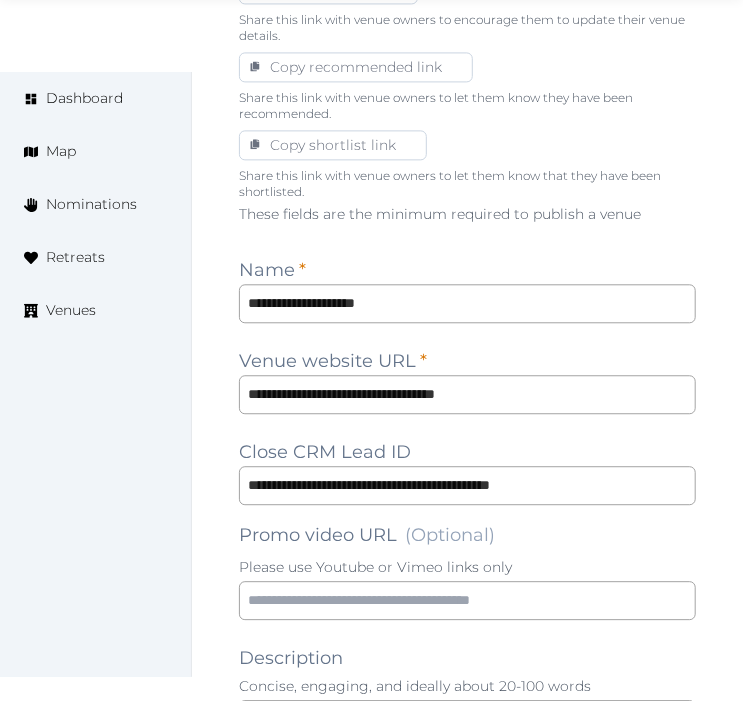 scroll, scrollTop: 1444, scrollLeft: 0, axis: vertical 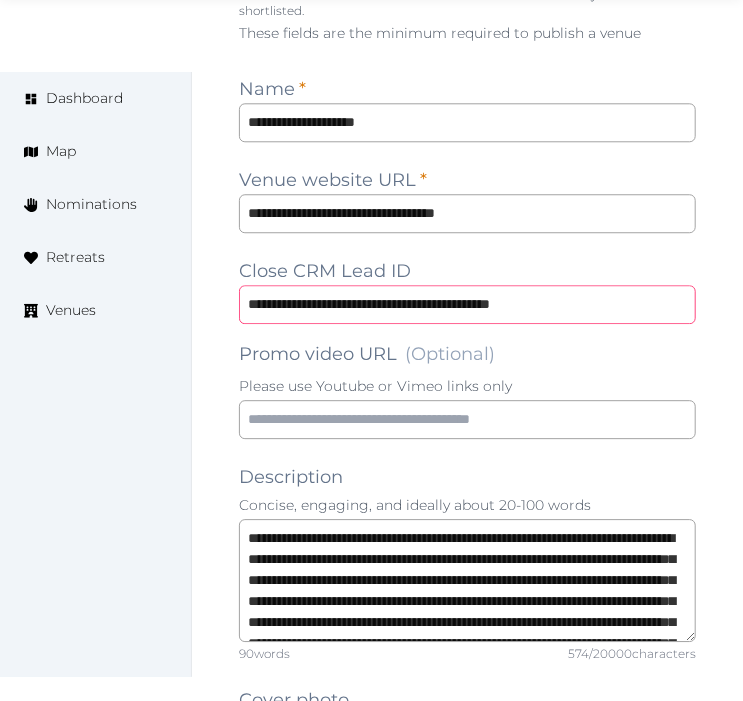click on "**********" at bounding box center [467, 304] 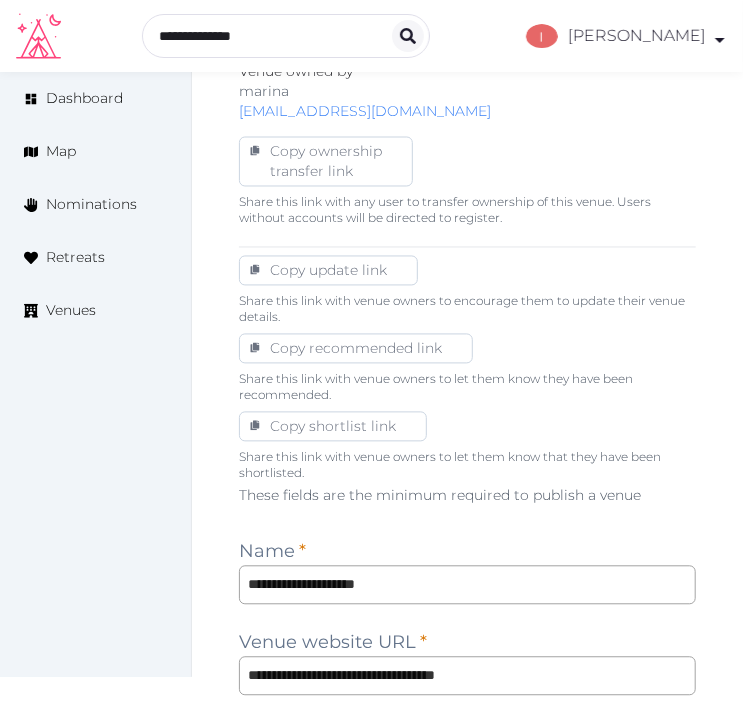 scroll, scrollTop: 777, scrollLeft: 0, axis: vertical 